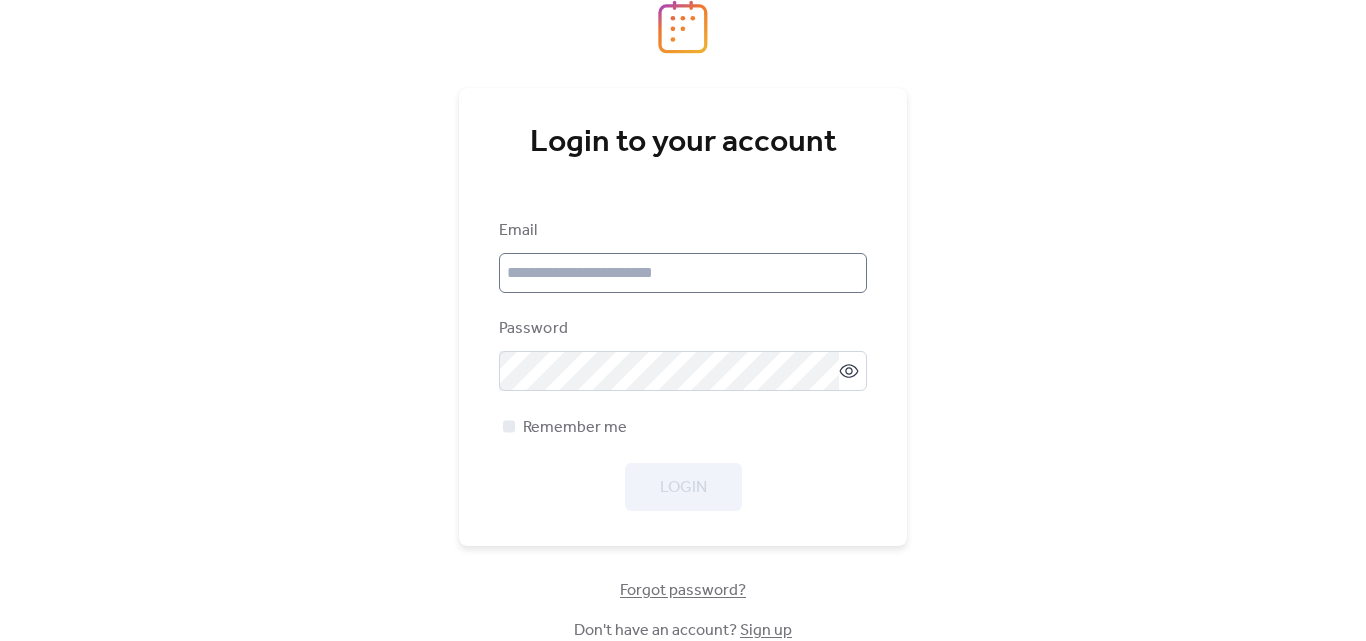 scroll, scrollTop: 0, scrollLeft: 0, axis: both 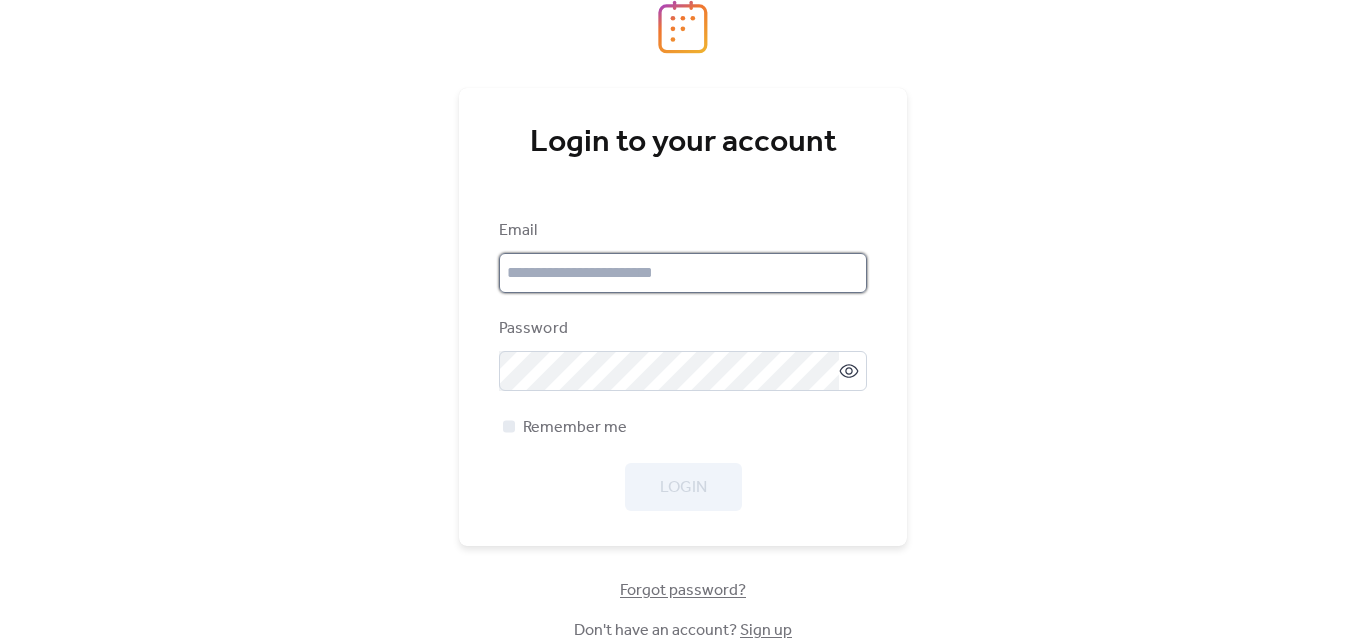 click at bounding box center (683, 273) 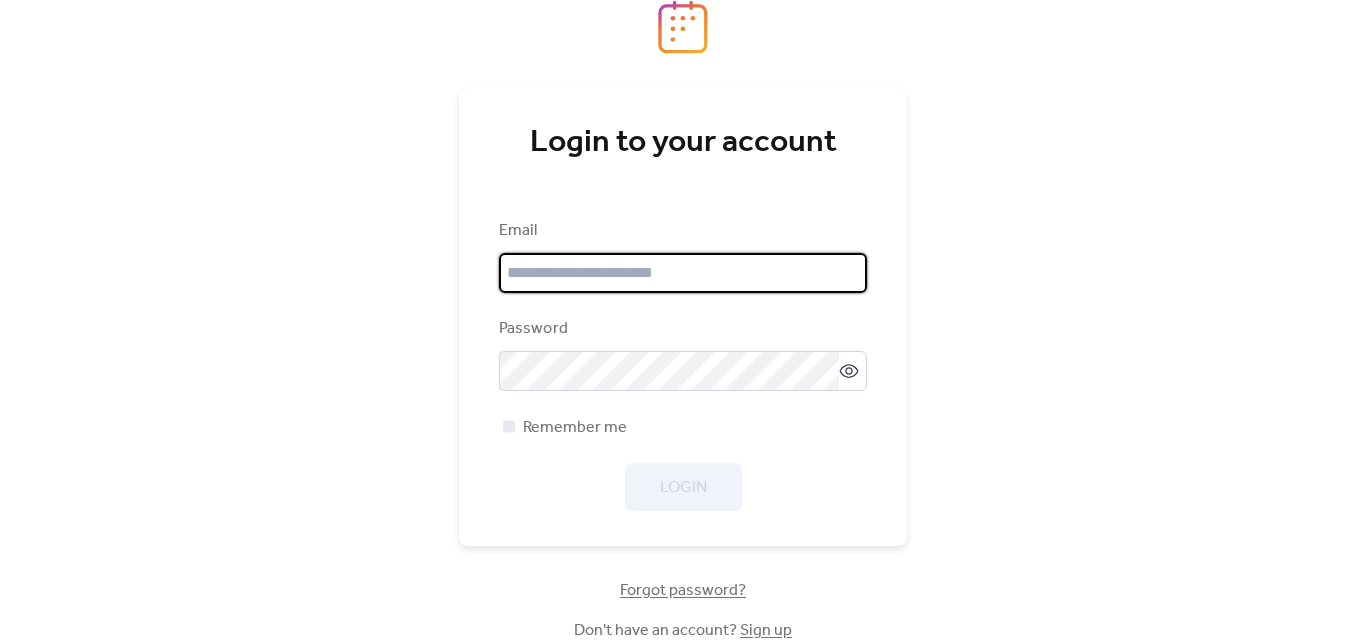 type on "**********" 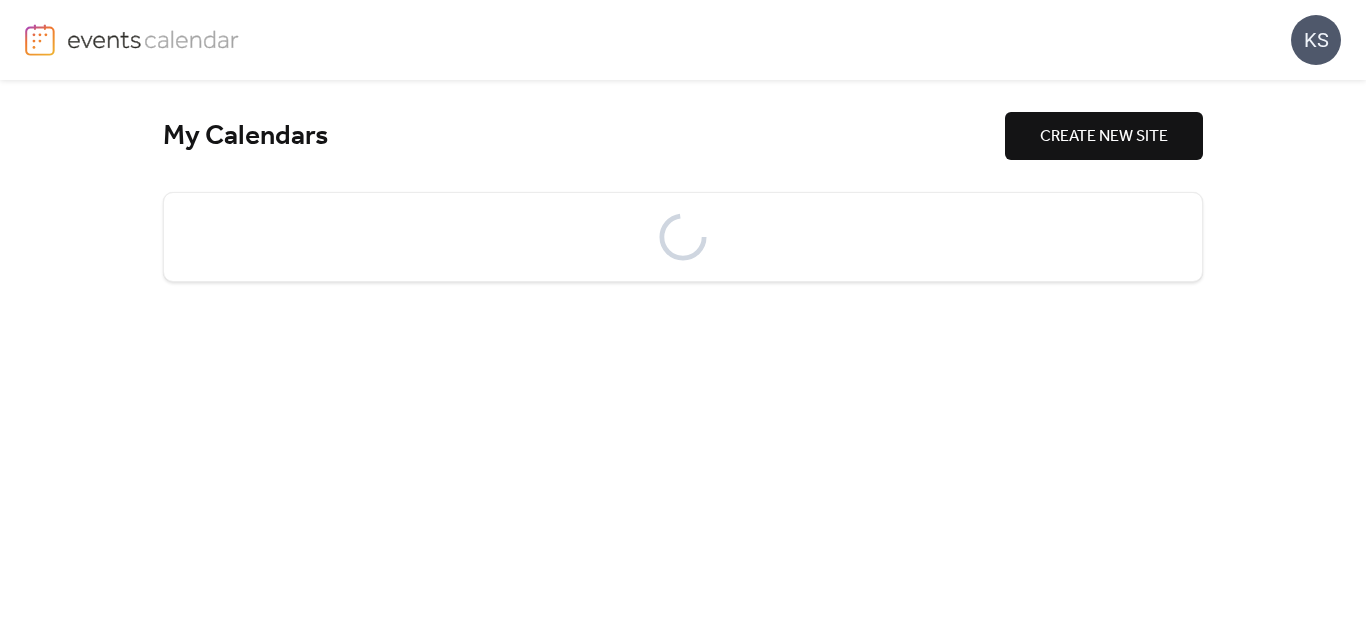 scroll, scrollTop: 0, scrollLeft: 0, axis: both 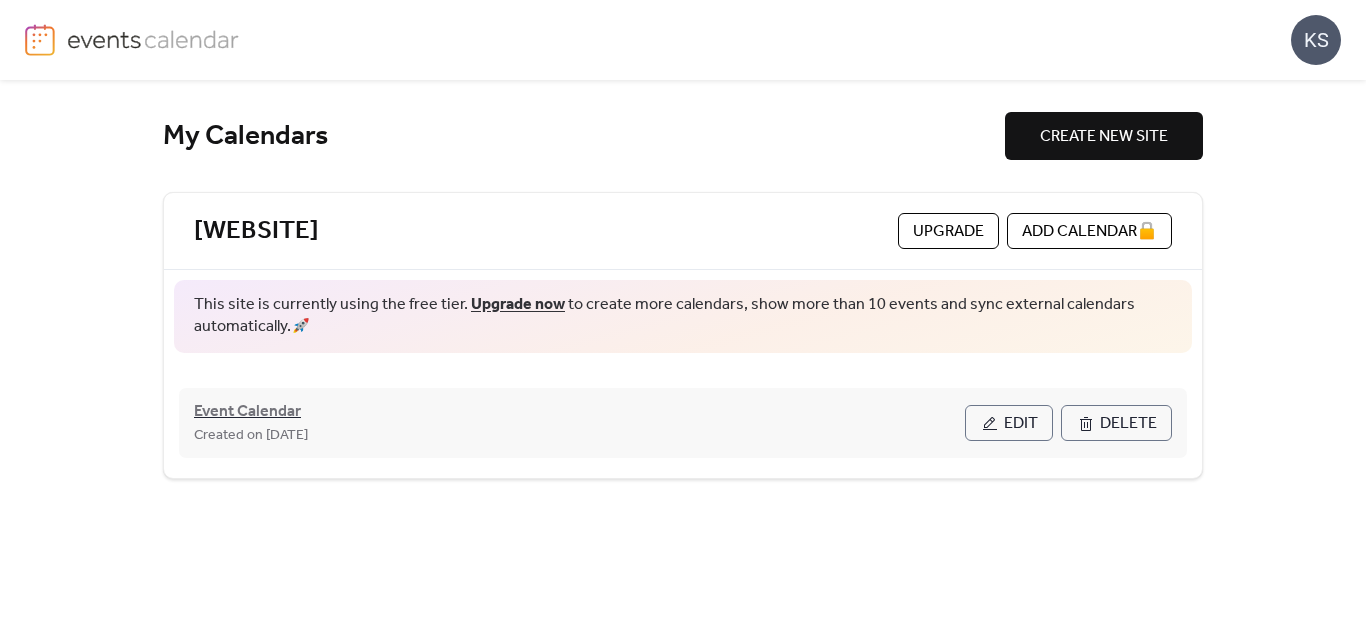 click on "Event Calendar" at bounding box center [247, 412] 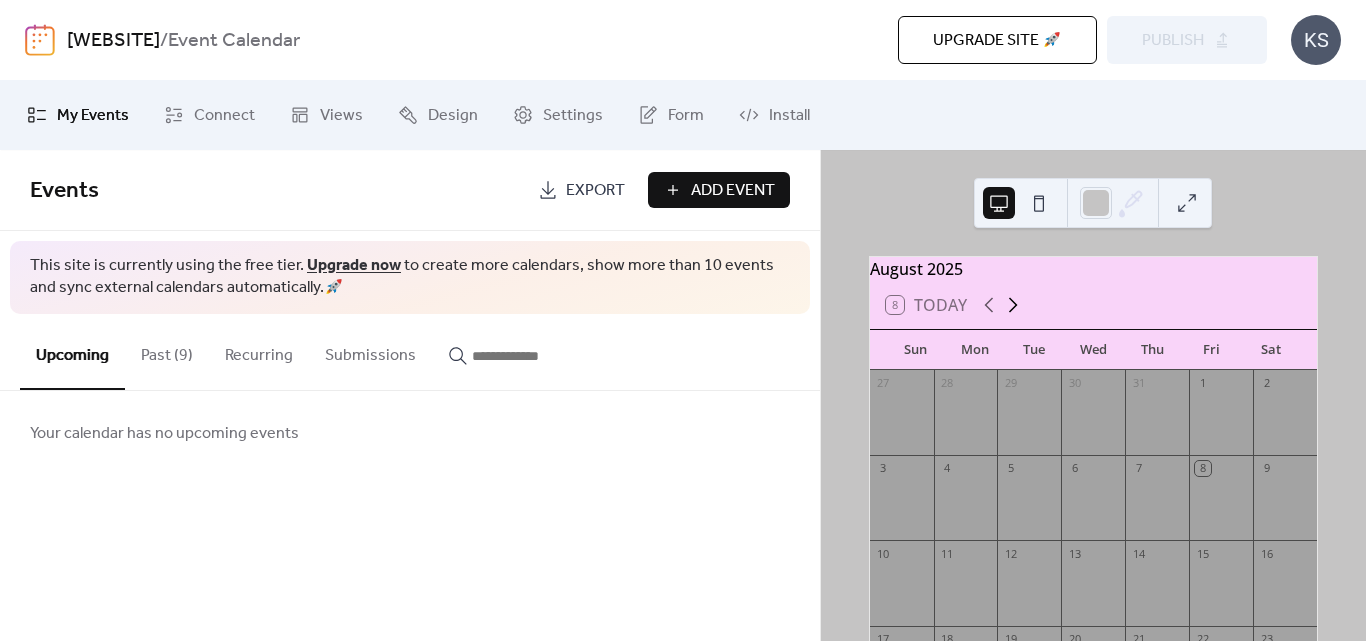 click 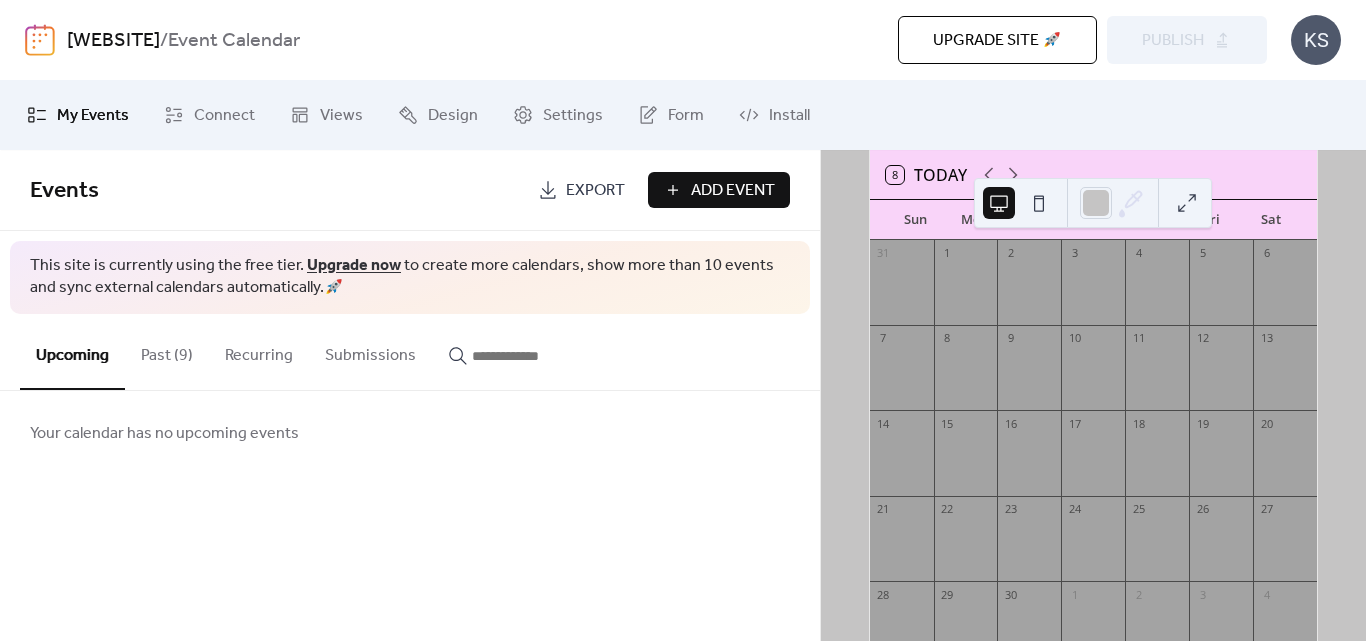 scroll, scrollTop: 133, scrollLeft: 0, axis: vertical 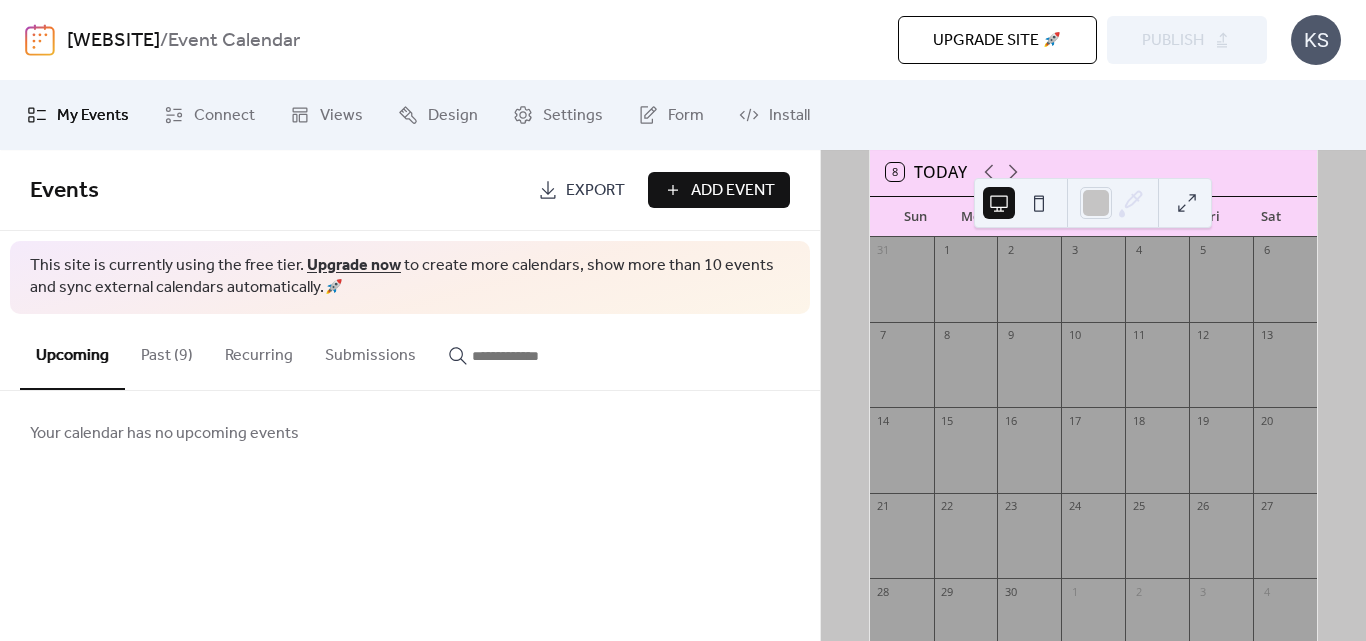 click on "Add Event" at bounding box center [719, 190] 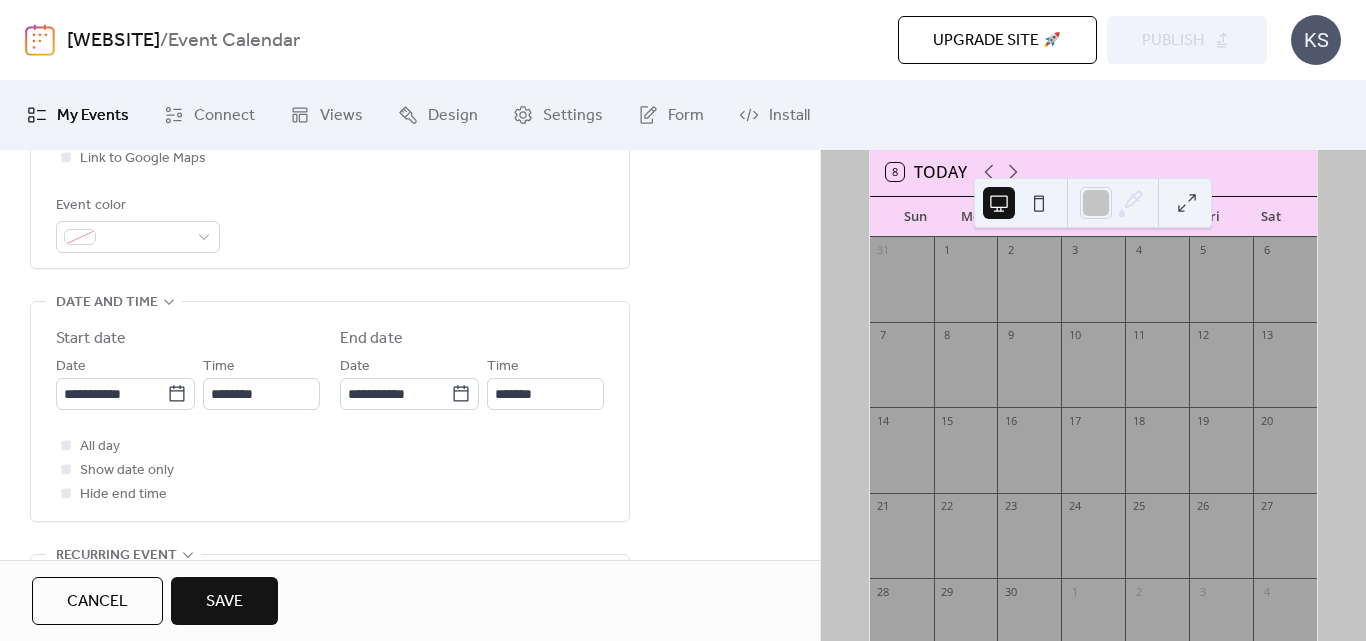 scroll, scrollTop: 546, scrollLeft: 0, axis: vertical 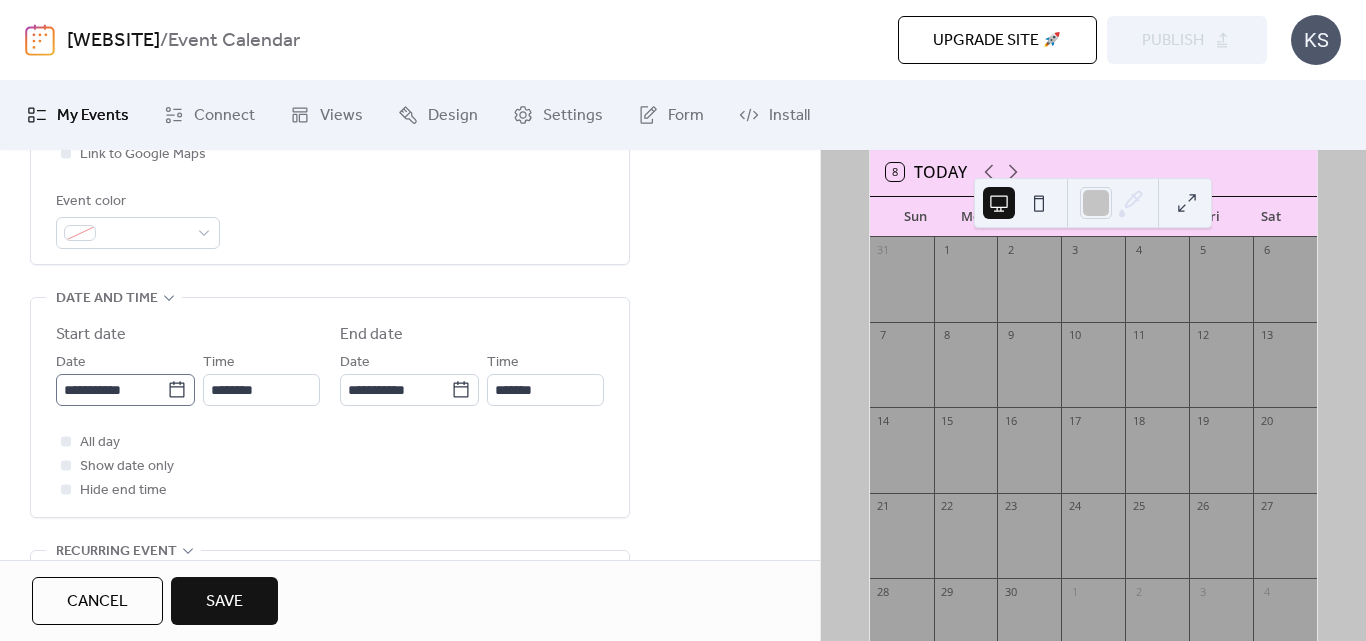 type on "**********" 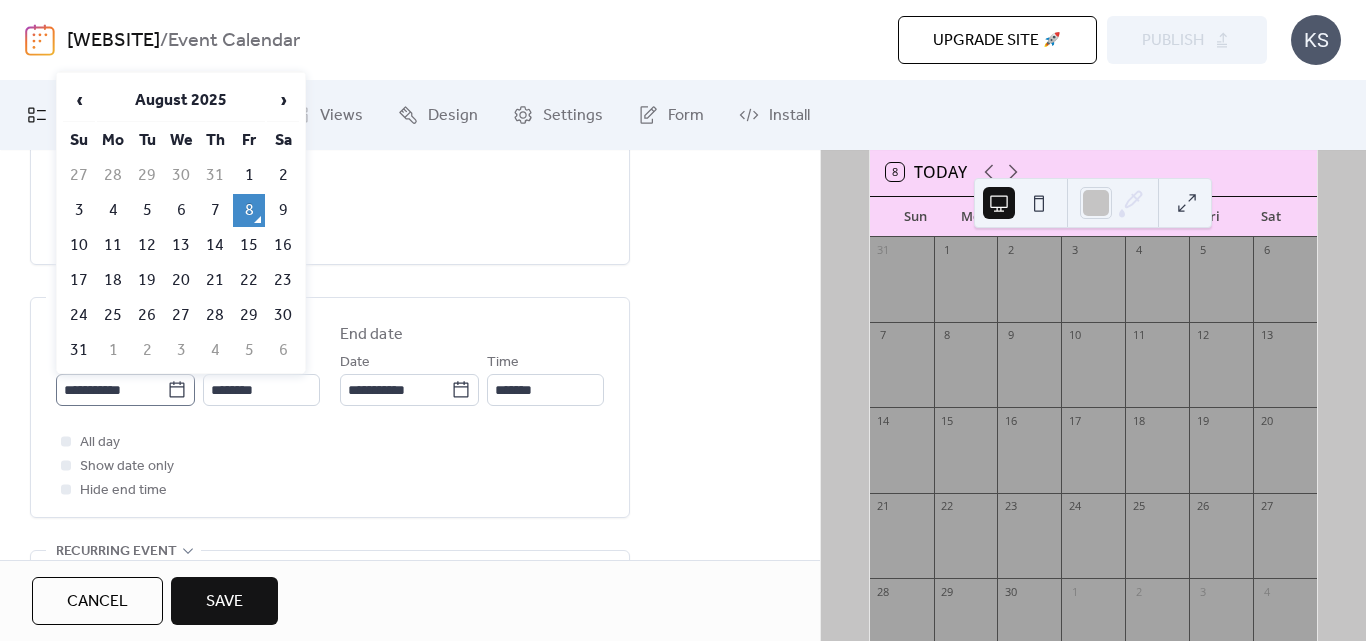 click 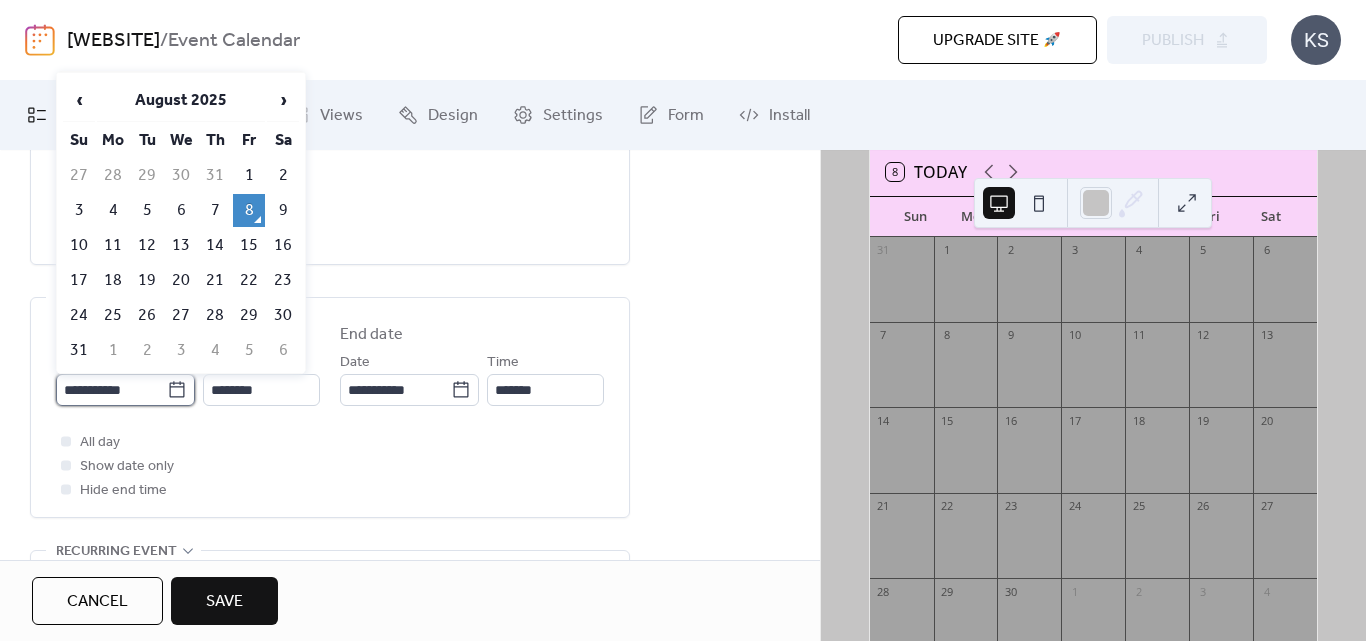 click on "**********" at bounding box center [111, 390] 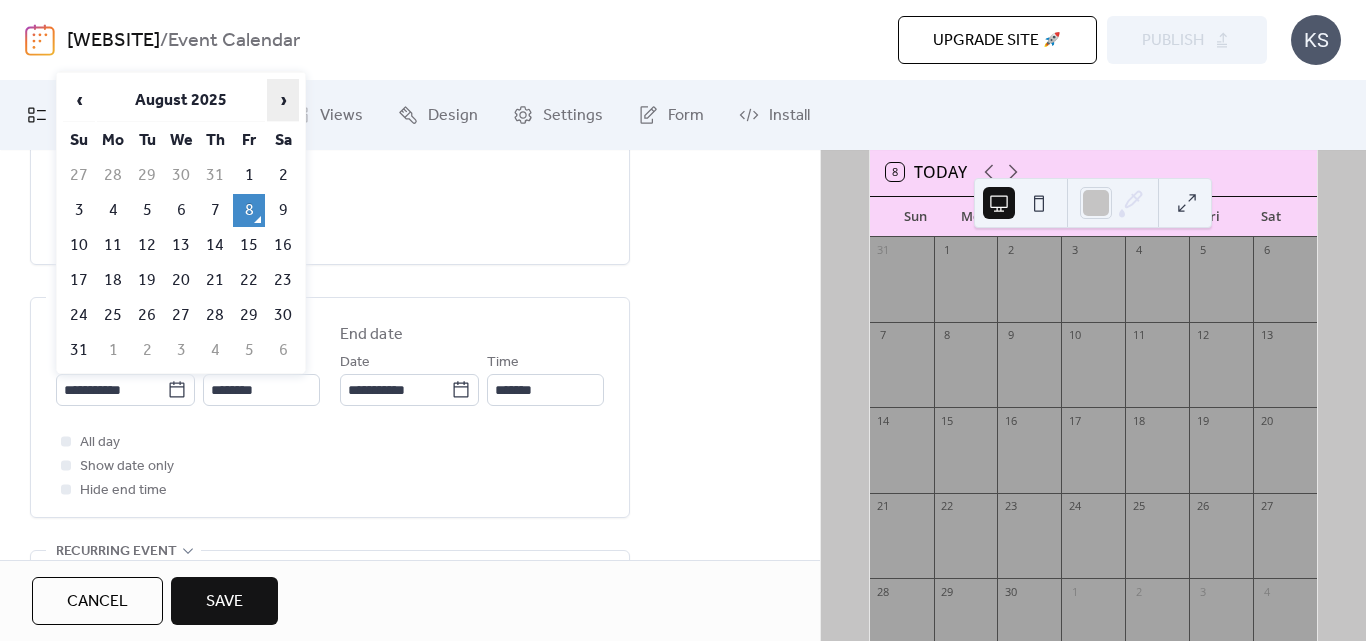 click on "›" at bounding box center (283, 100) 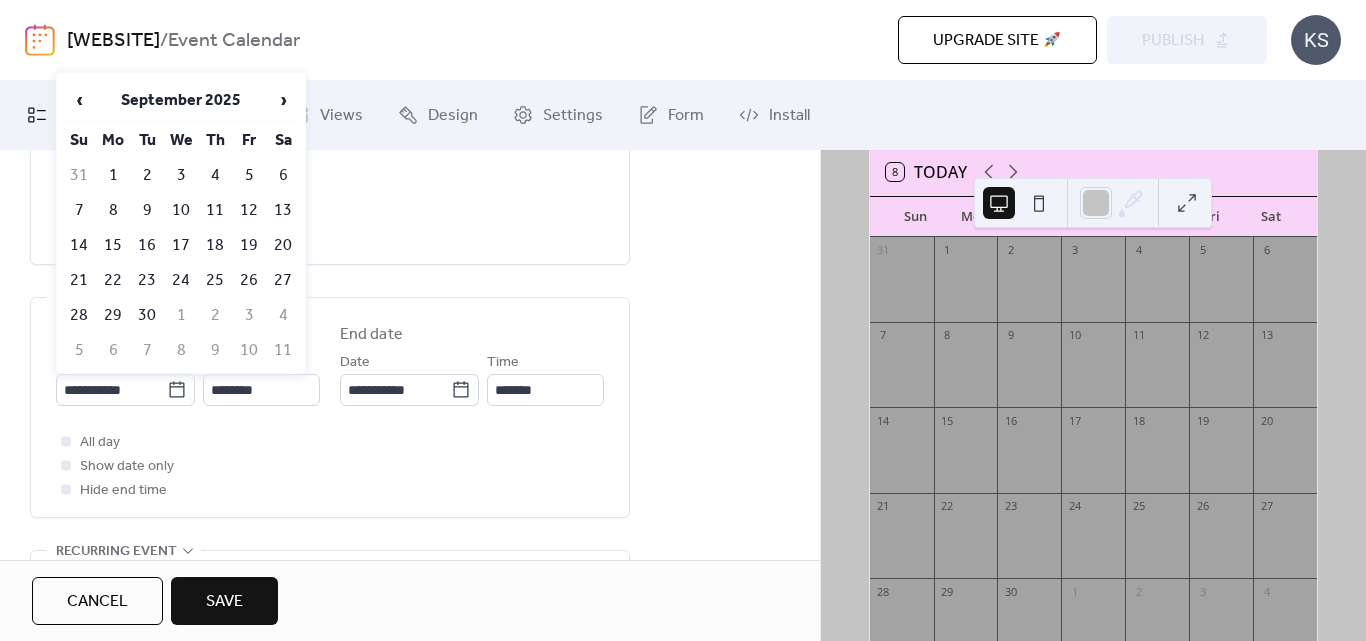 click on "27" at bounding box center [283, 280] 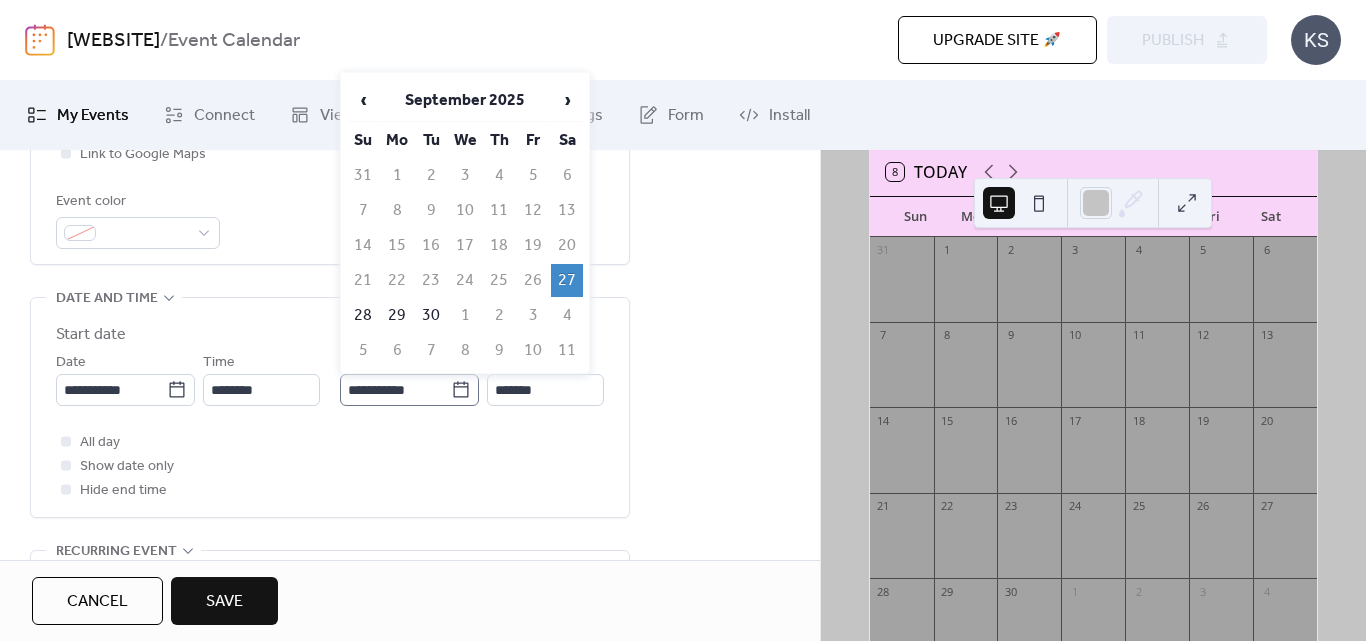 click 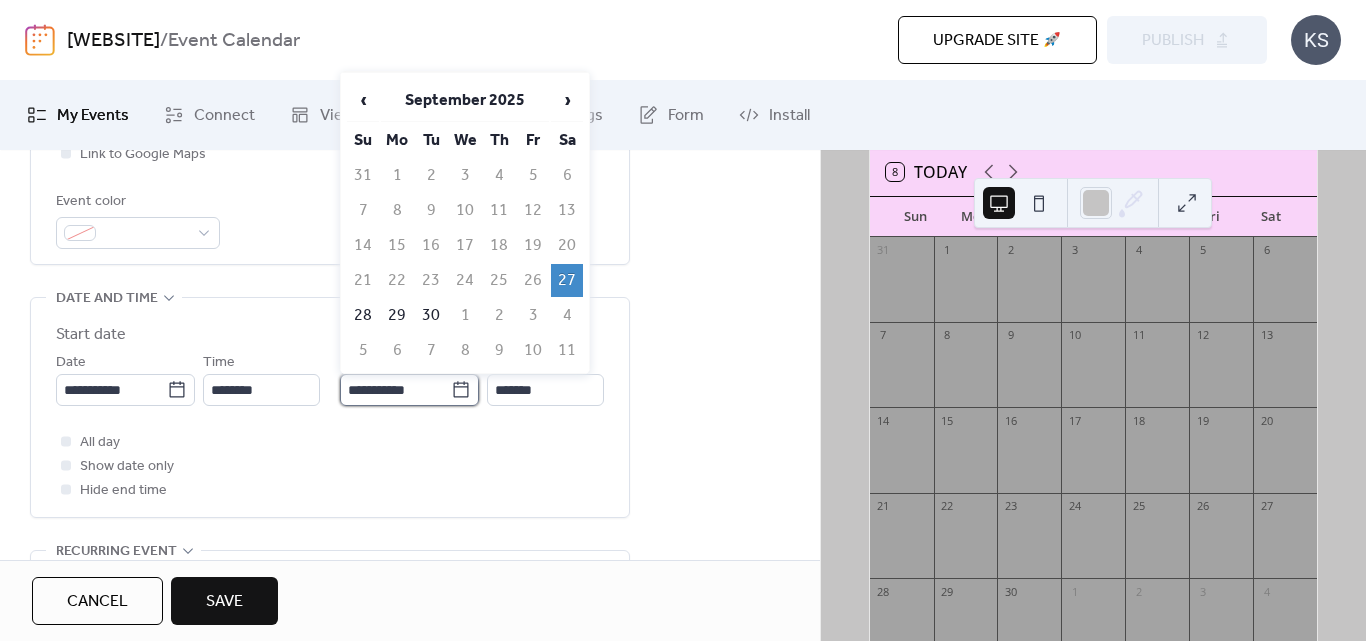 click on "**********" at bounding box center (395, 390) 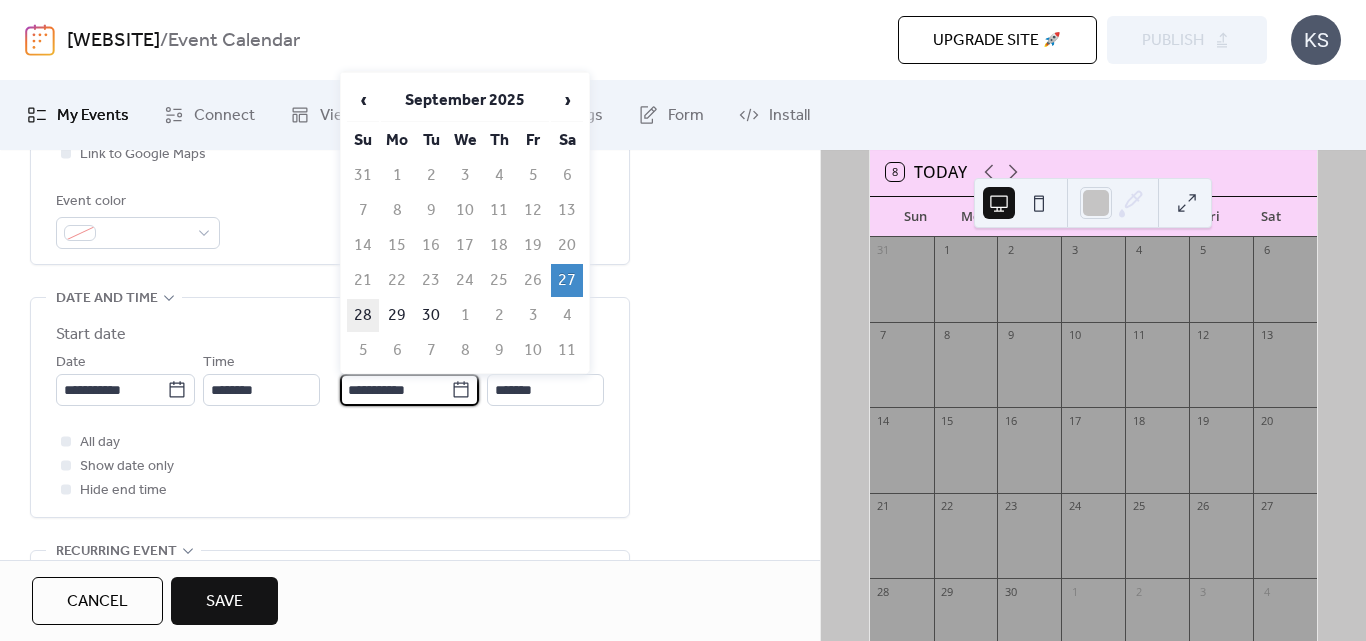 click on "28" at bounding box center [363, 315] 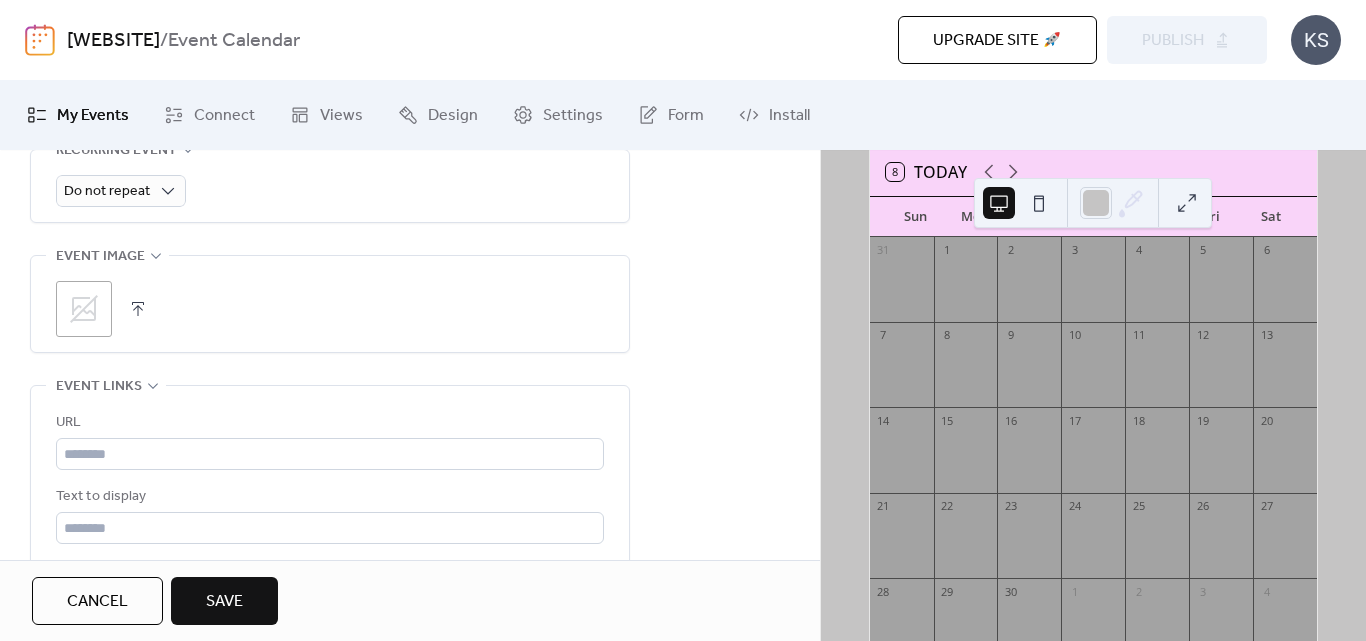 scroll, scrollTop: 951, scrollLeft: 0, axis: vertical 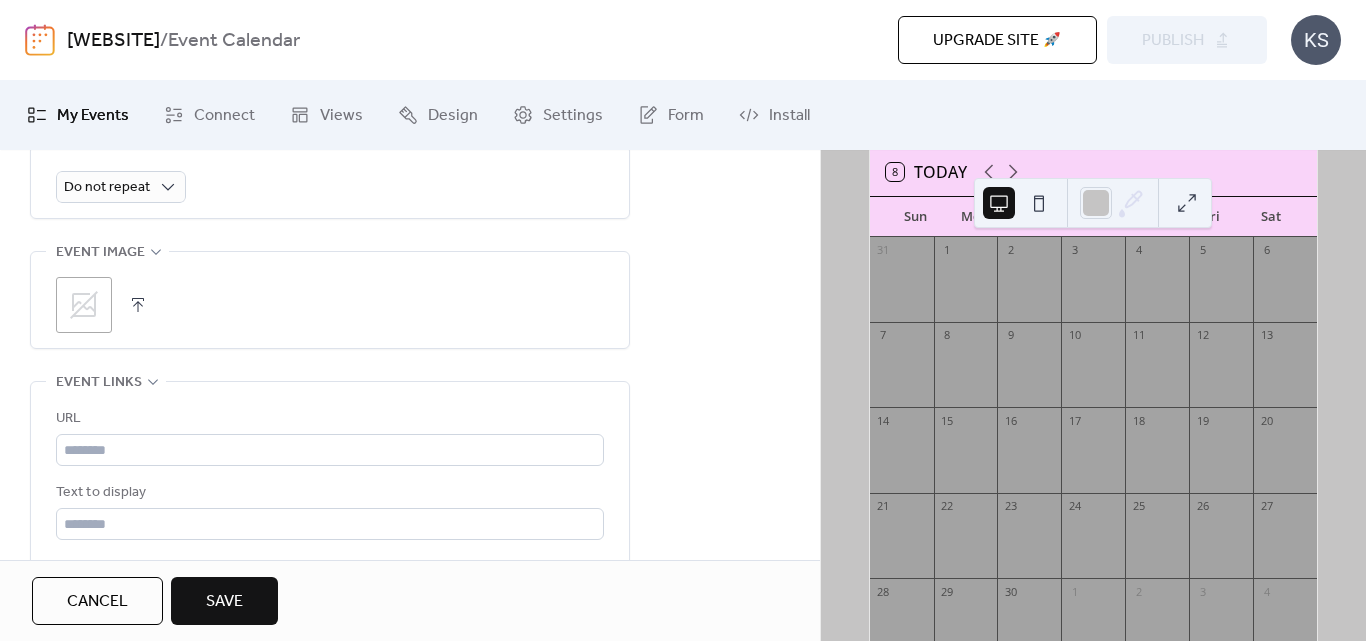click 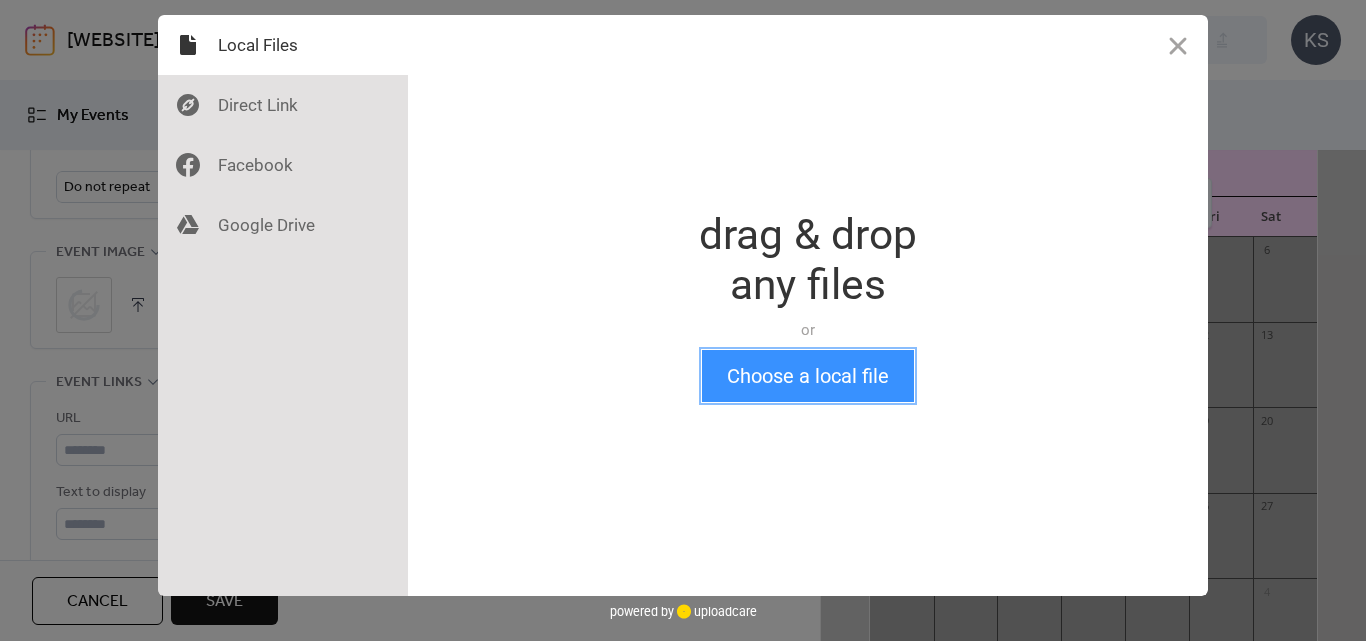 click on "Choose a local file" at bounding box center [808, 376] 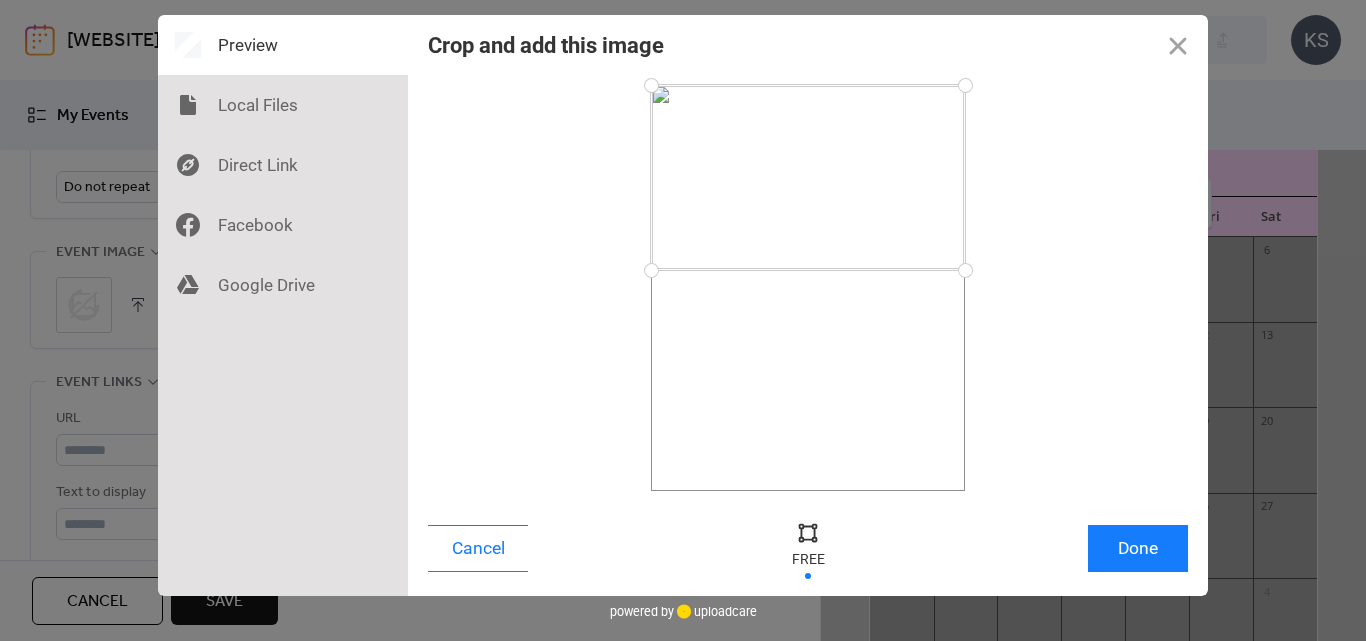 drag, startPoint x: 658, startPoint y: 488, endPoint x: 622, endPoint y: 270, distance: 220.95248 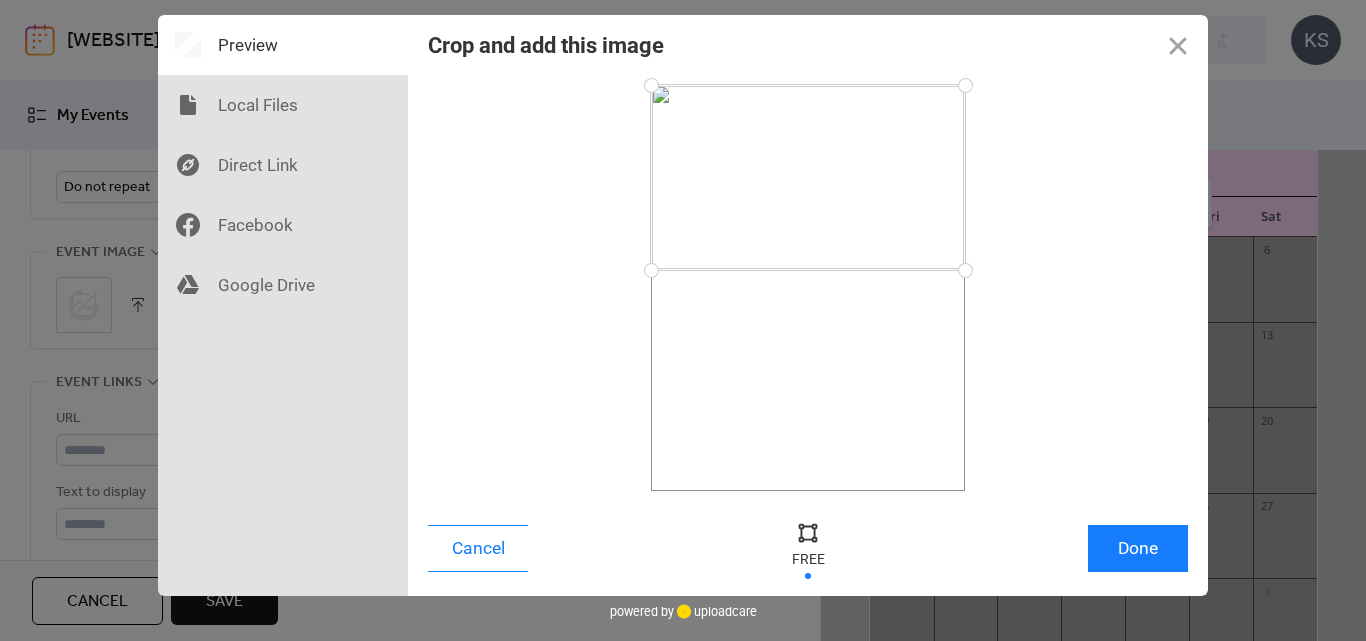 click at bounding box center [808, 288] 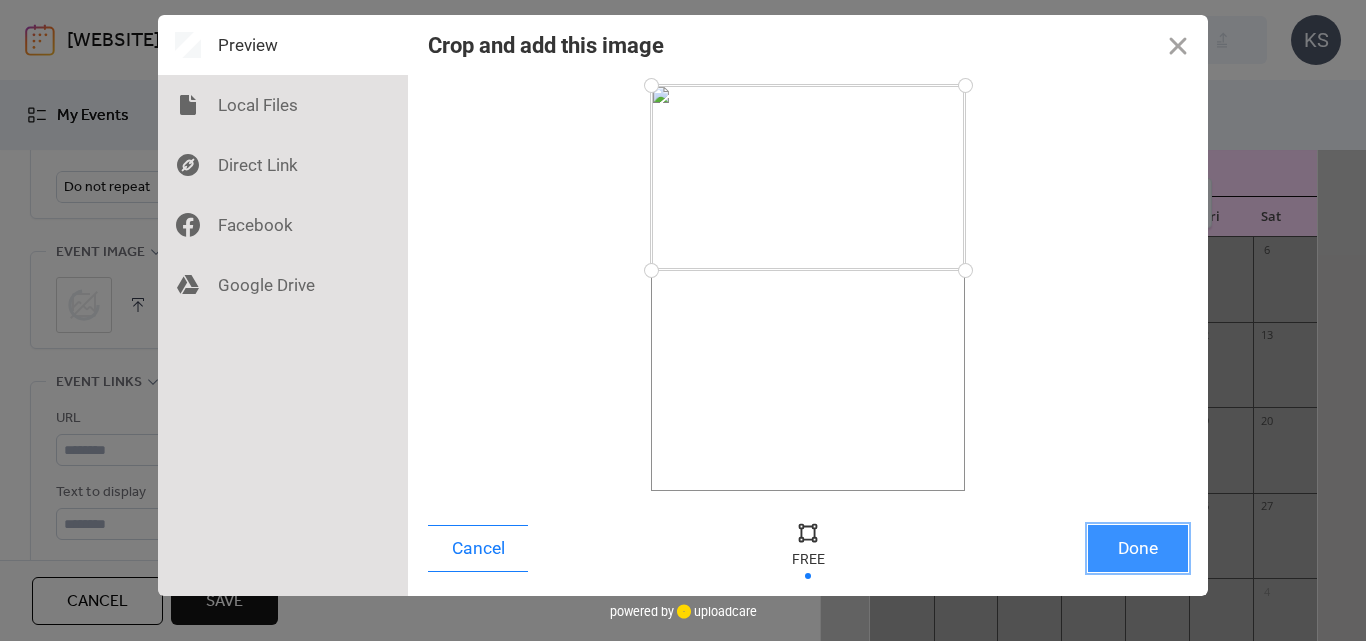 click on "Done" at bounding box center (1138, 548) 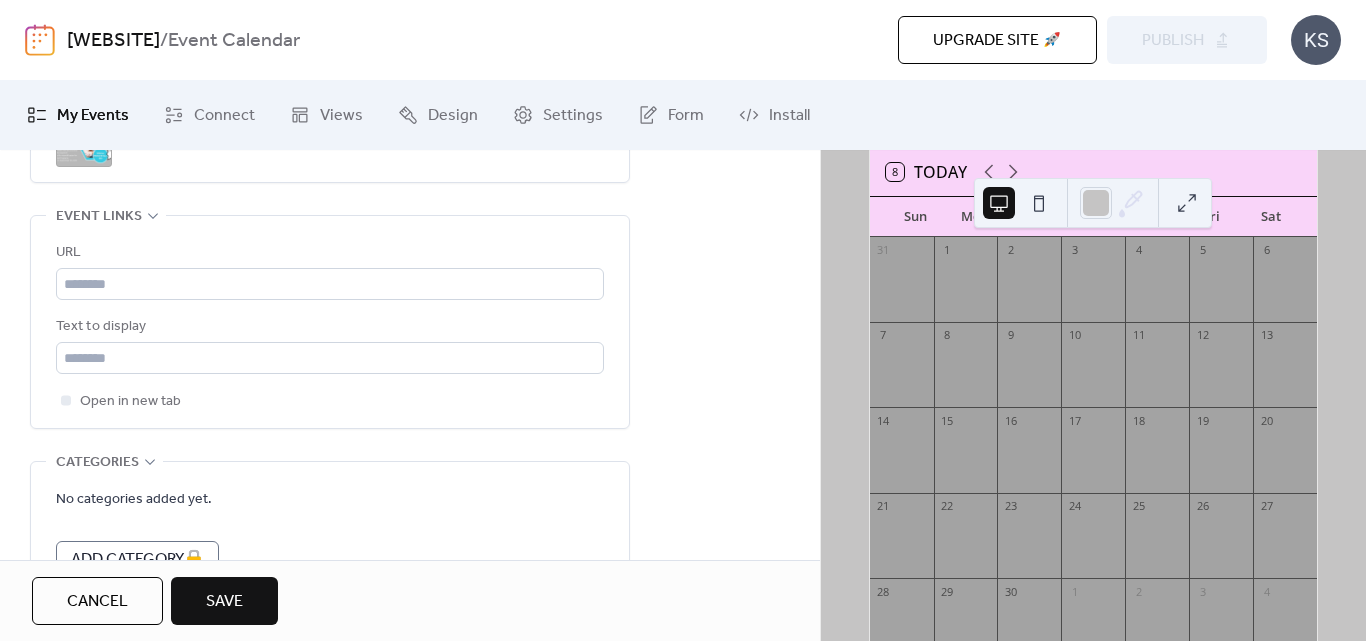 scroll, scrollTop: 1153, scrollLeft: 0, axis: vertical 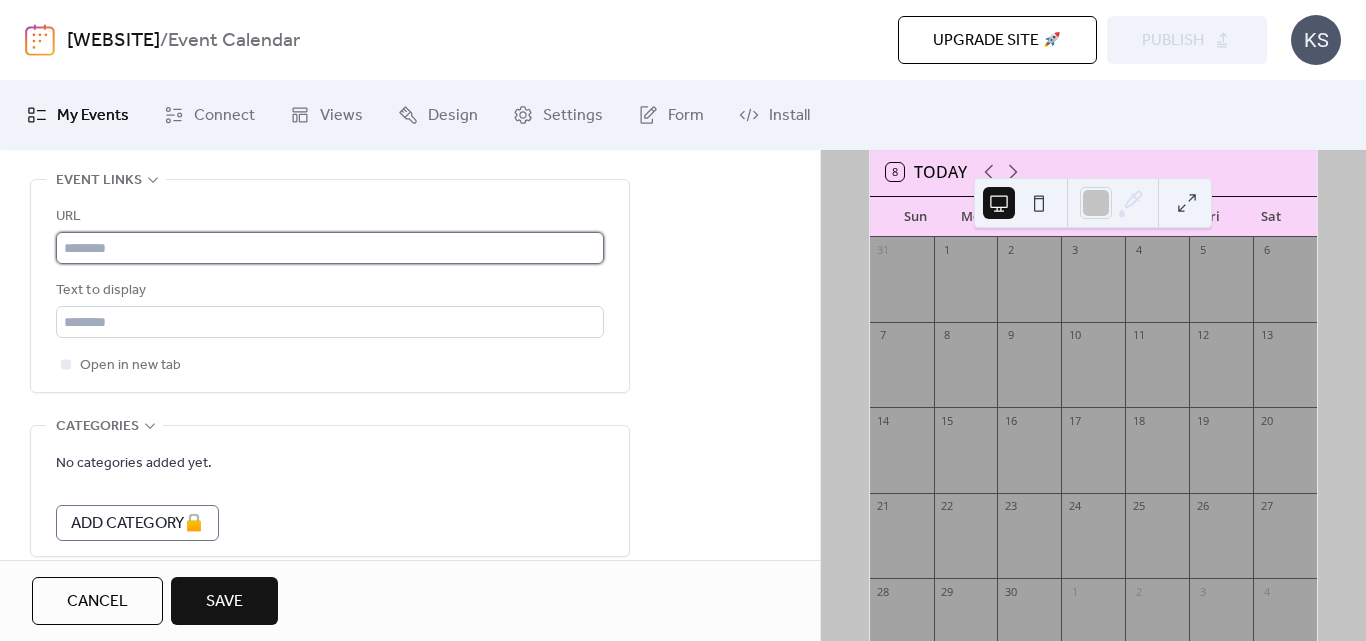 click at bounding box center [330, 248] 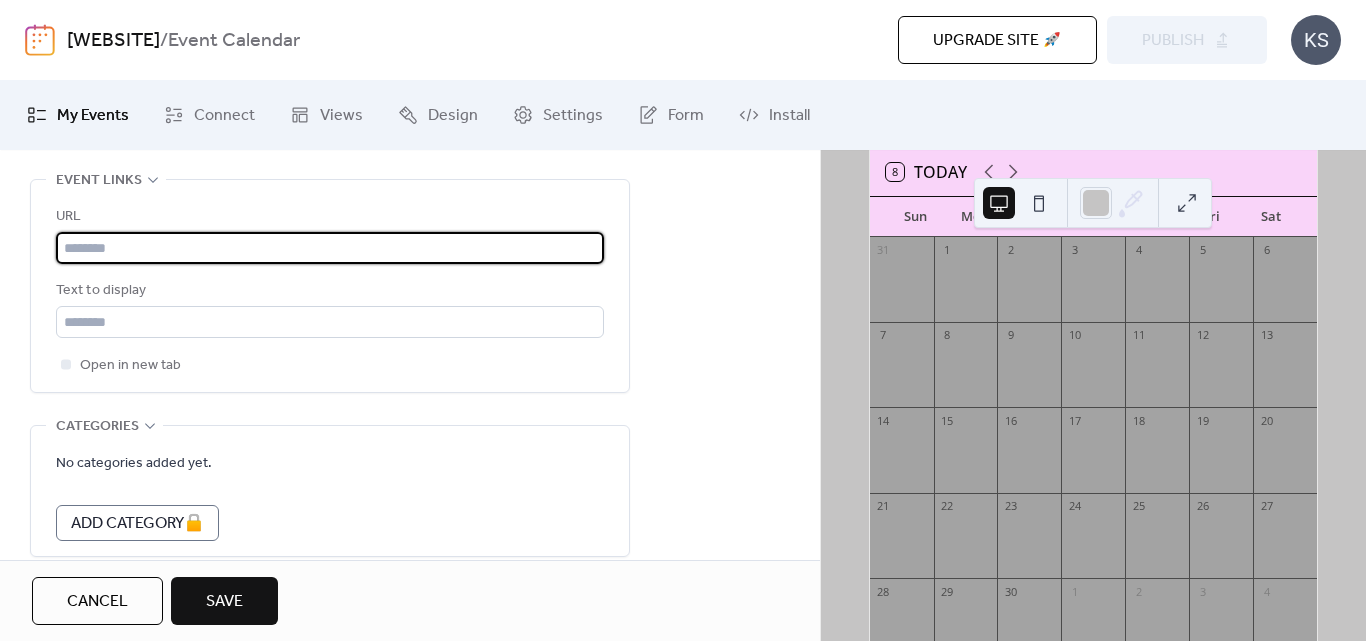 click at bounding box center [330, 248] 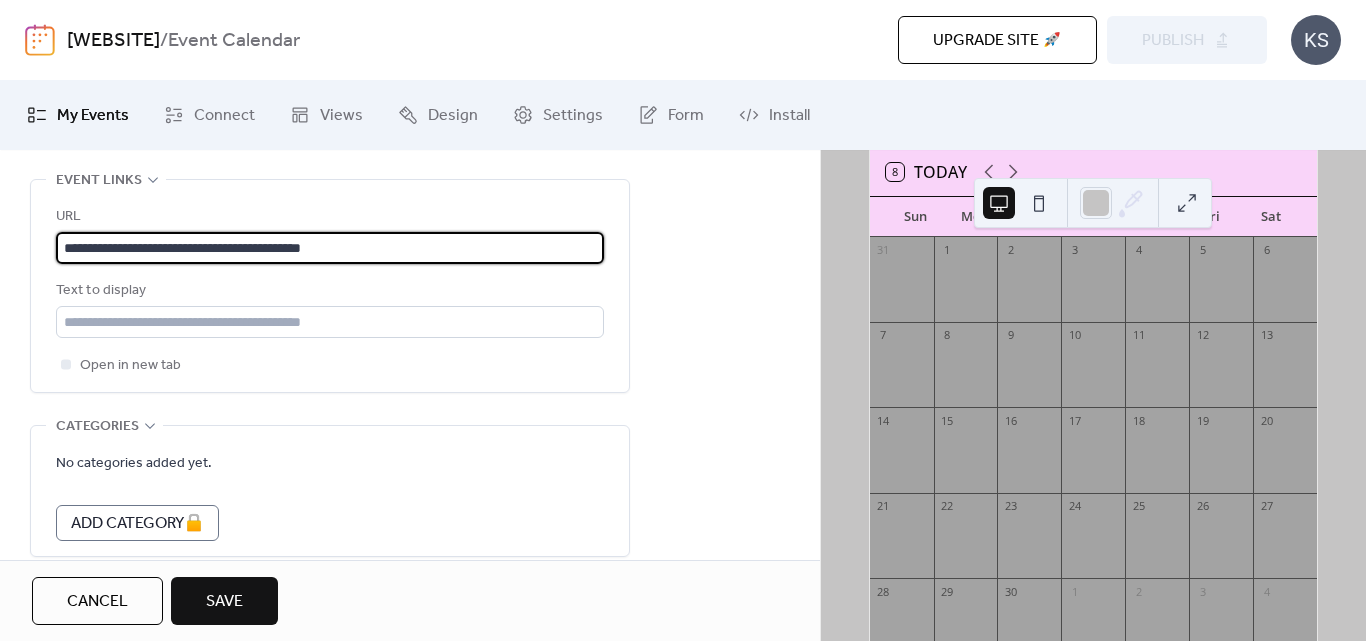 click on "**********" at bounding box center (330, 248) 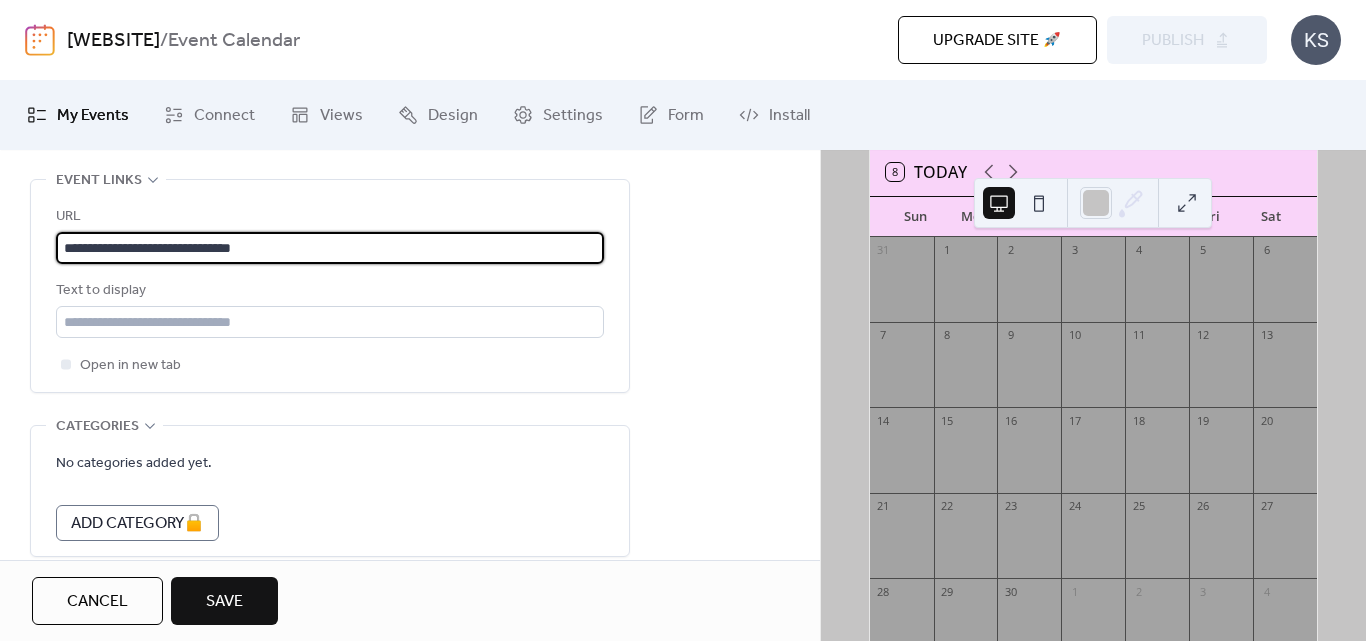 type on "**********" 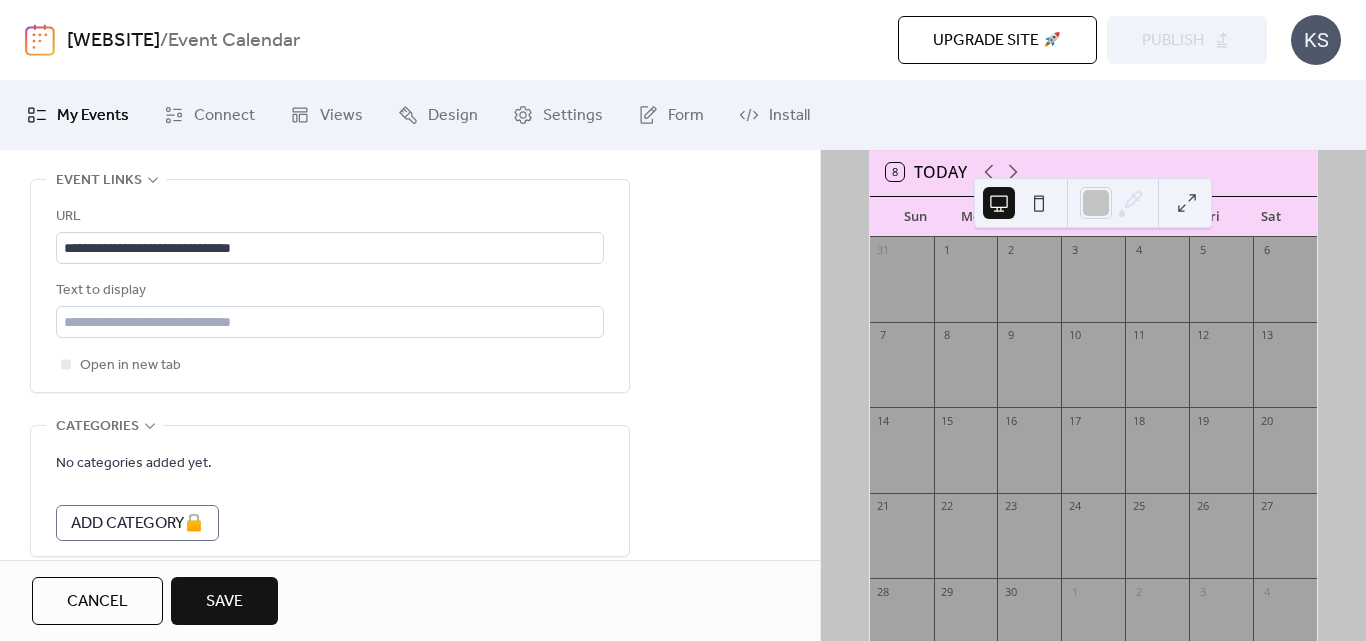 click on "No categories added yet. Add Category  🔒" at bounding box center [330, 496] 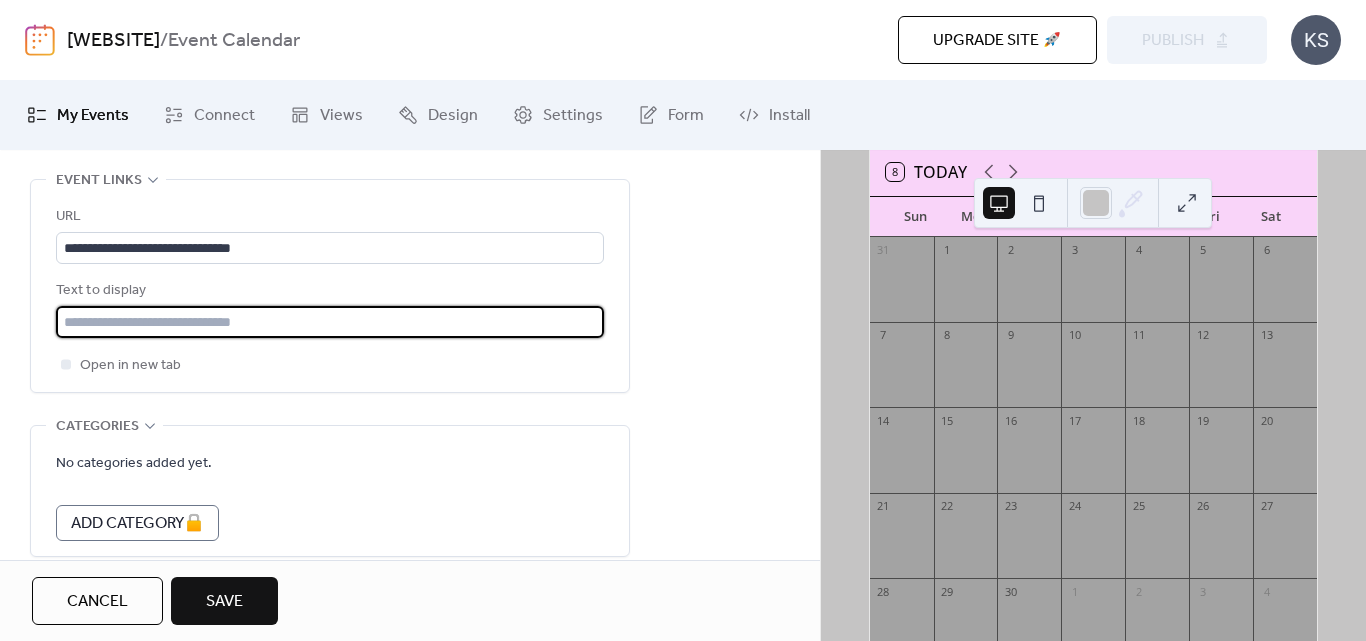 click at bounding box center (330, 322) 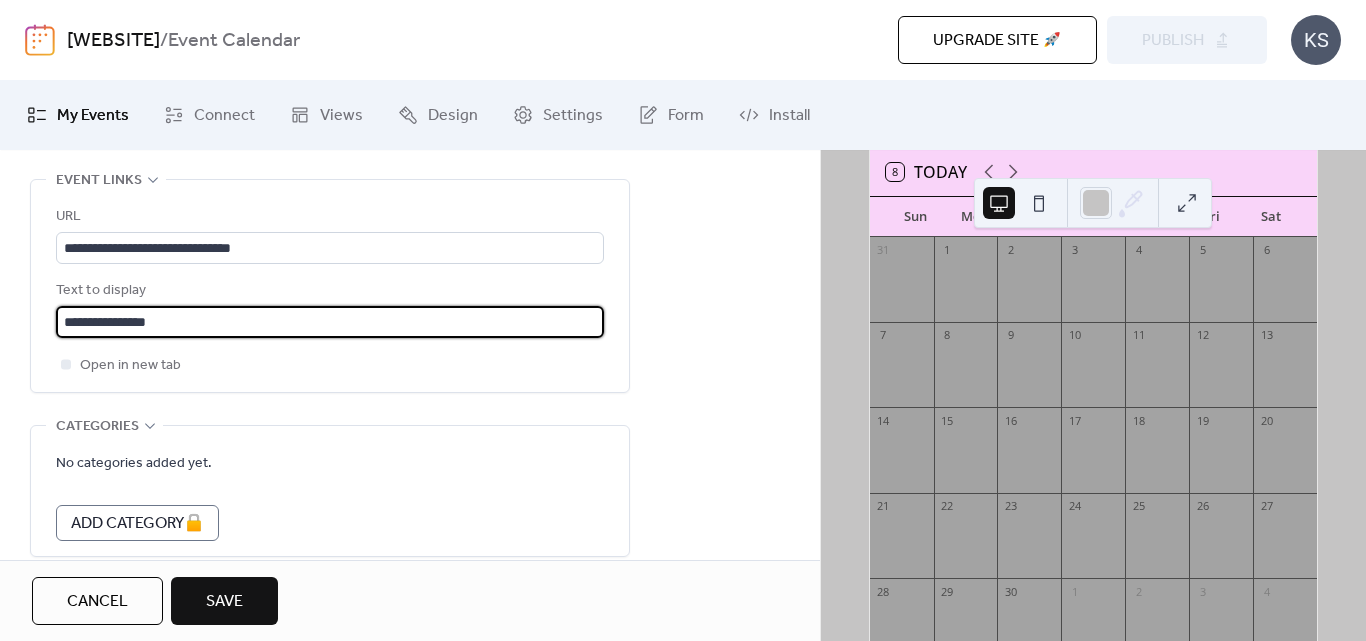 click on "Save" at bounding box center [224, 601] 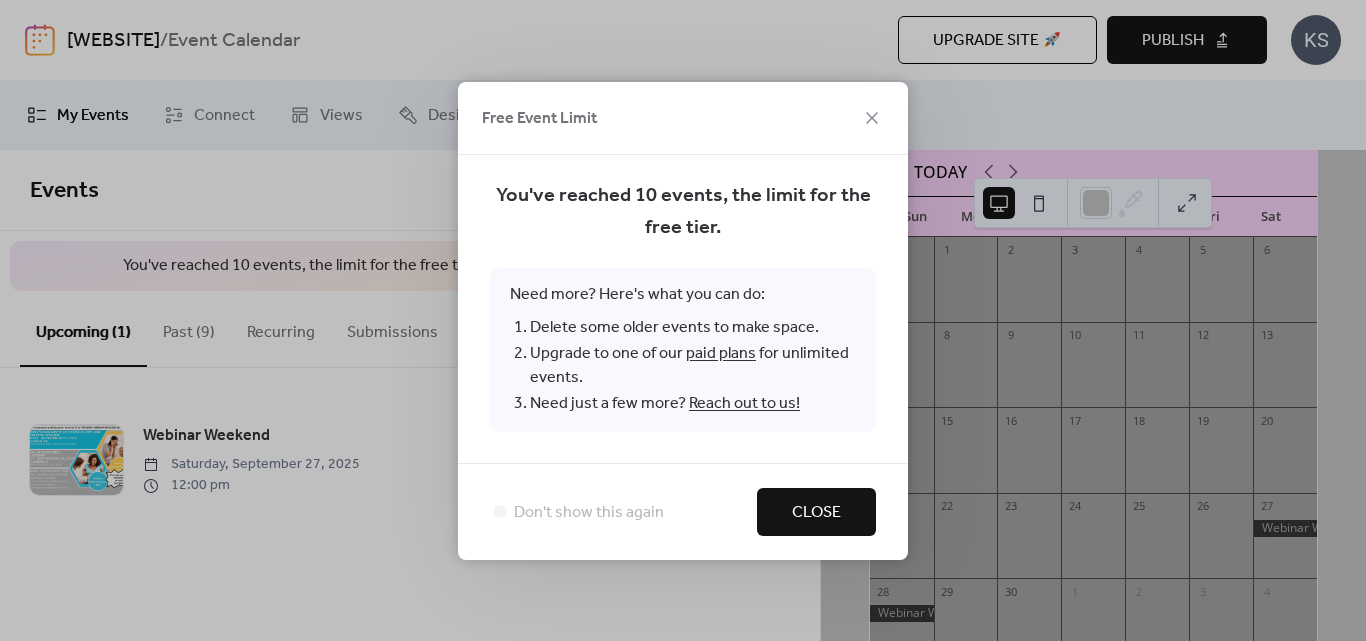 click on "Close" at bounding box center [816, 513] 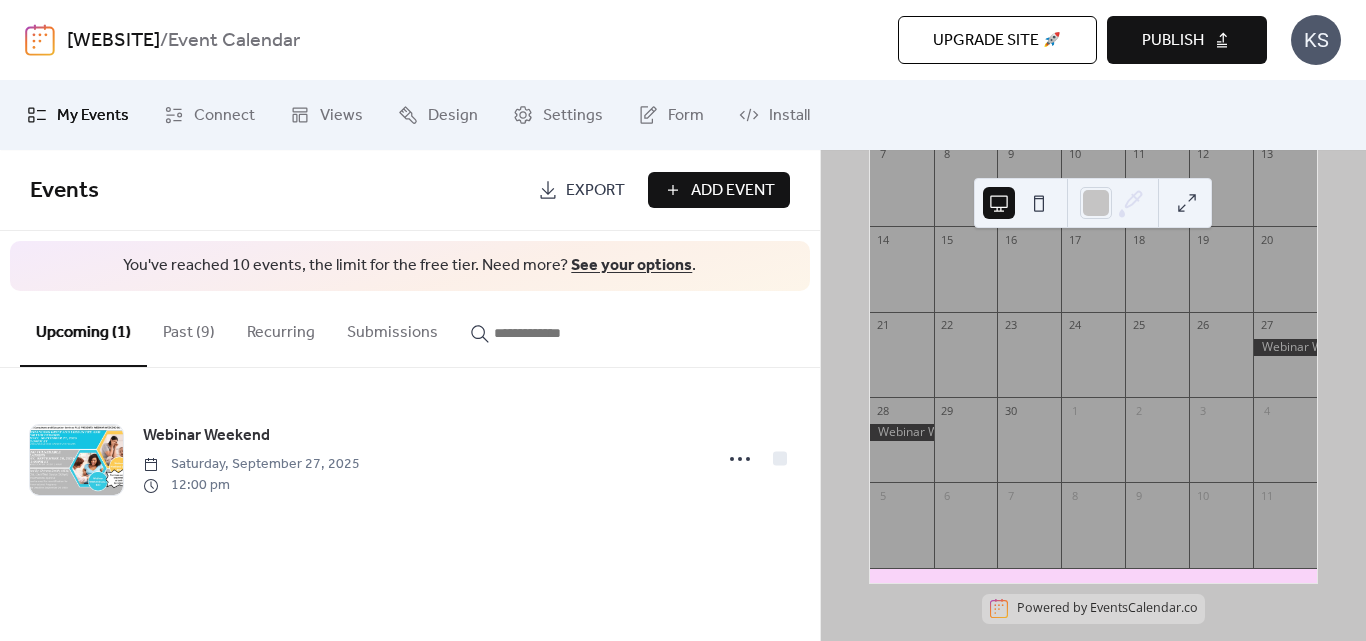 scroll, scrollTop: 327, scrollLeft: 0, axis: vertical 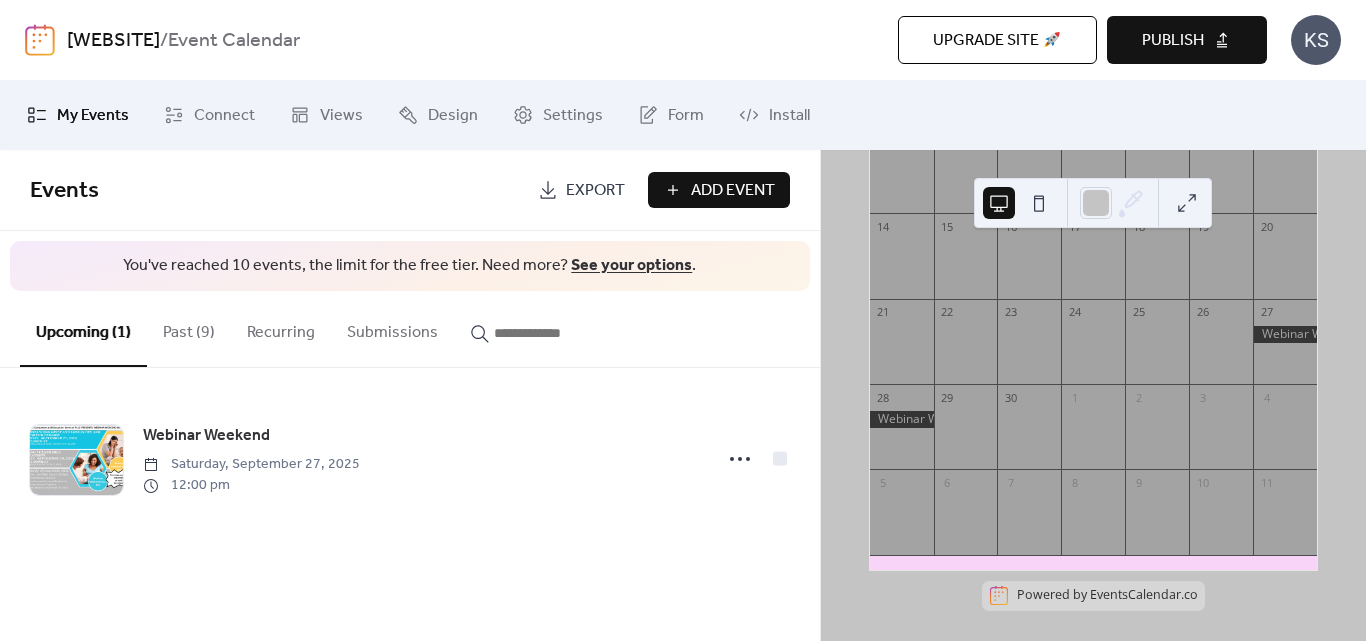 click on "Publish" at bounding box center (1173, 41) 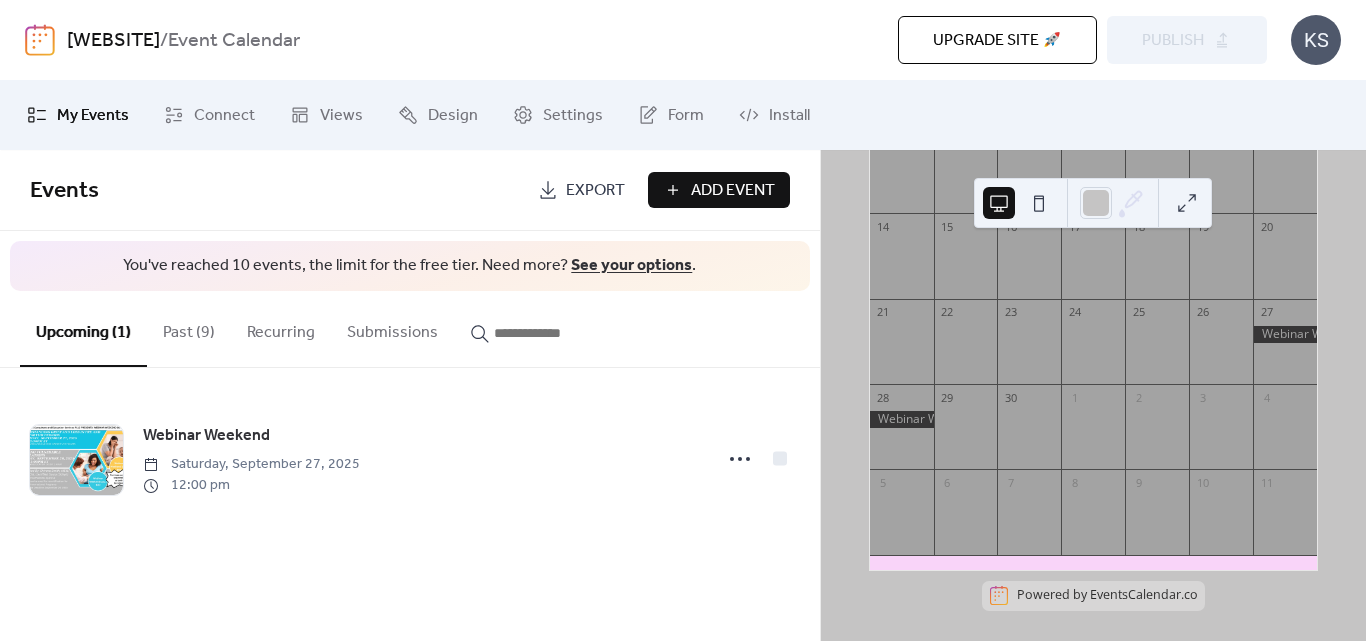 click on "Past (9)" at bounding box center (189, 328) 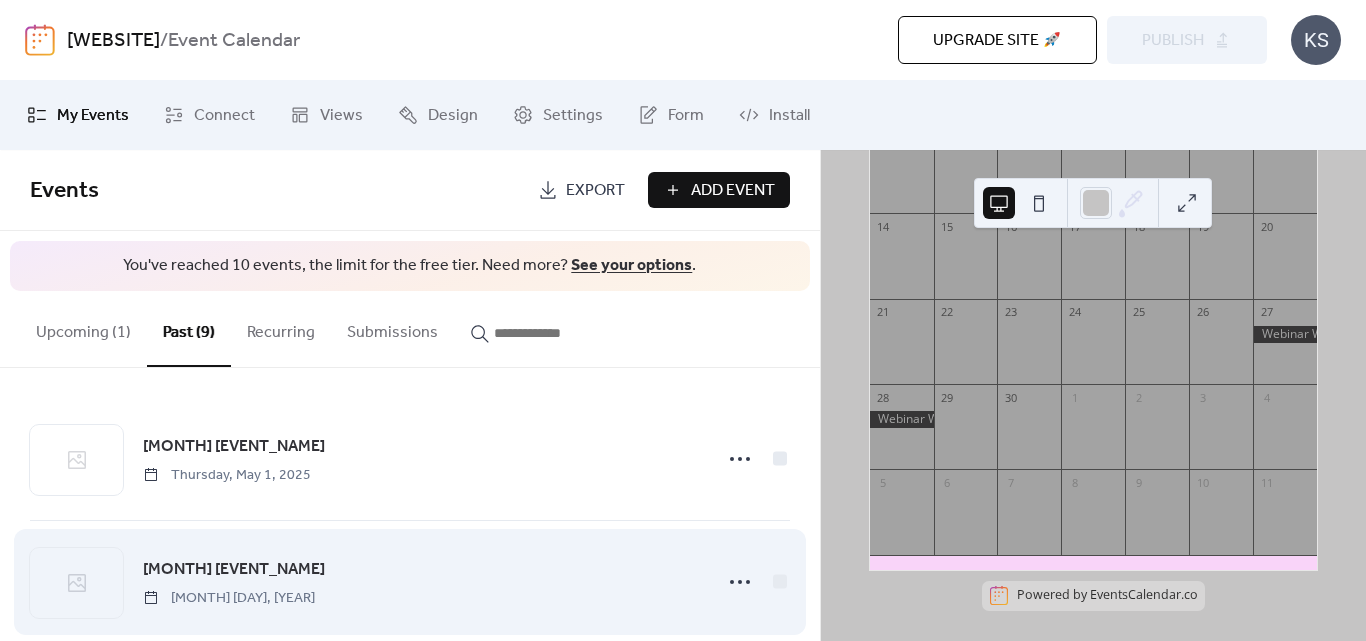 type 